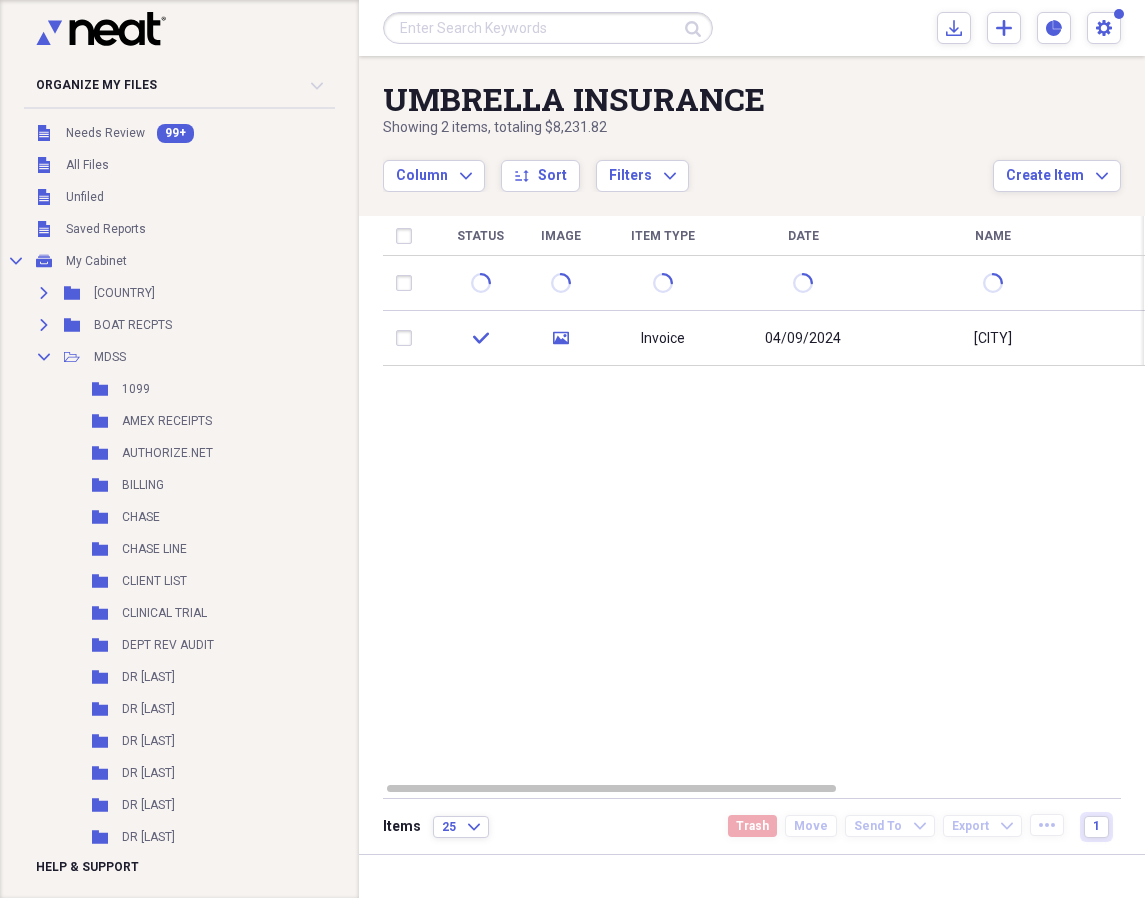 scroll, scrollTop: 0, scrollLeft: 0, axis: both 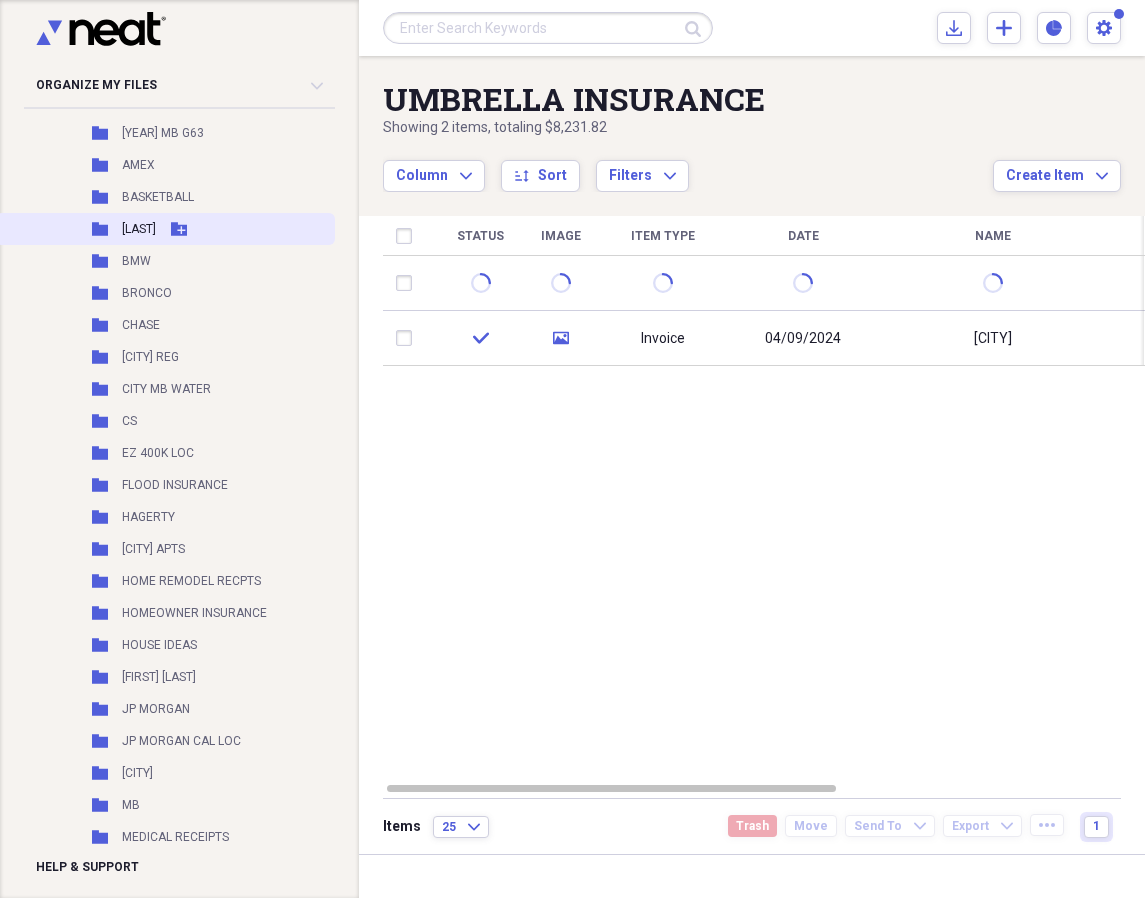 click on "[LAST]" at bounding box center (139, 229) 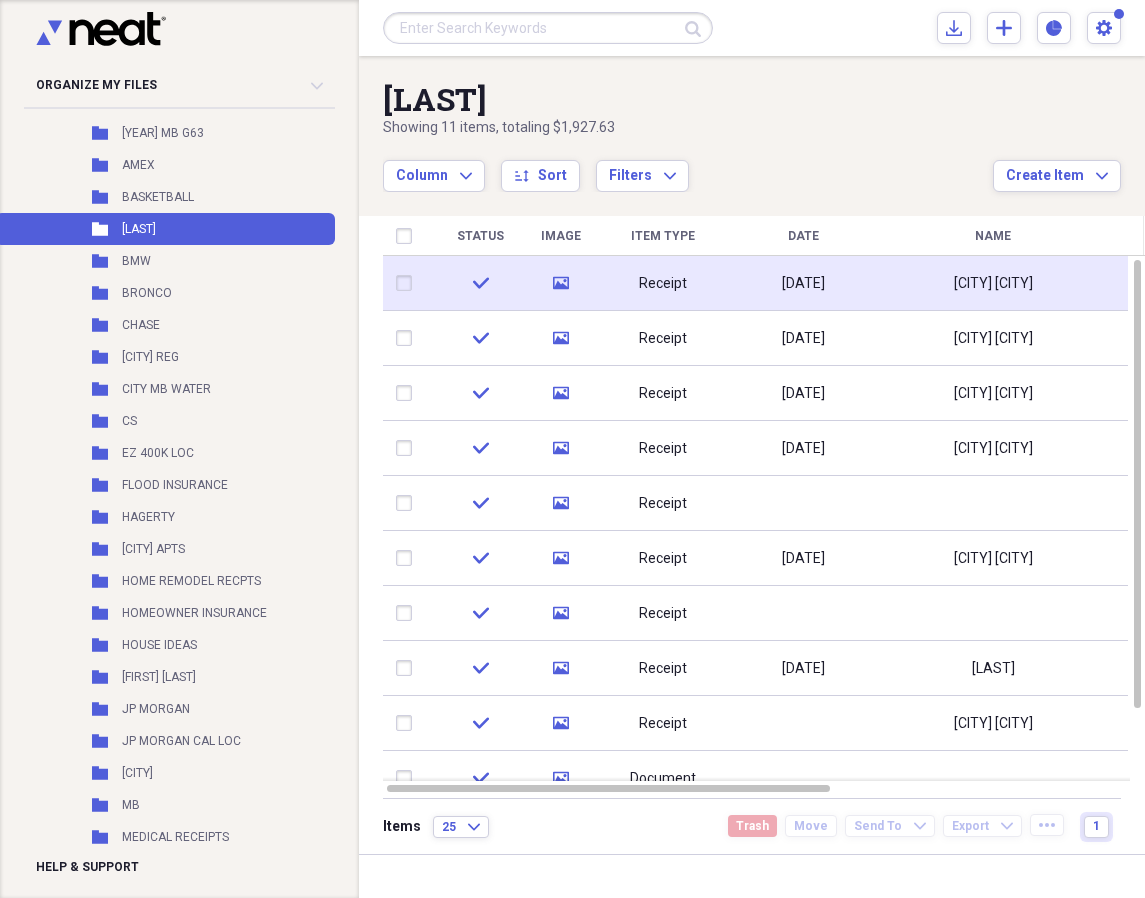click 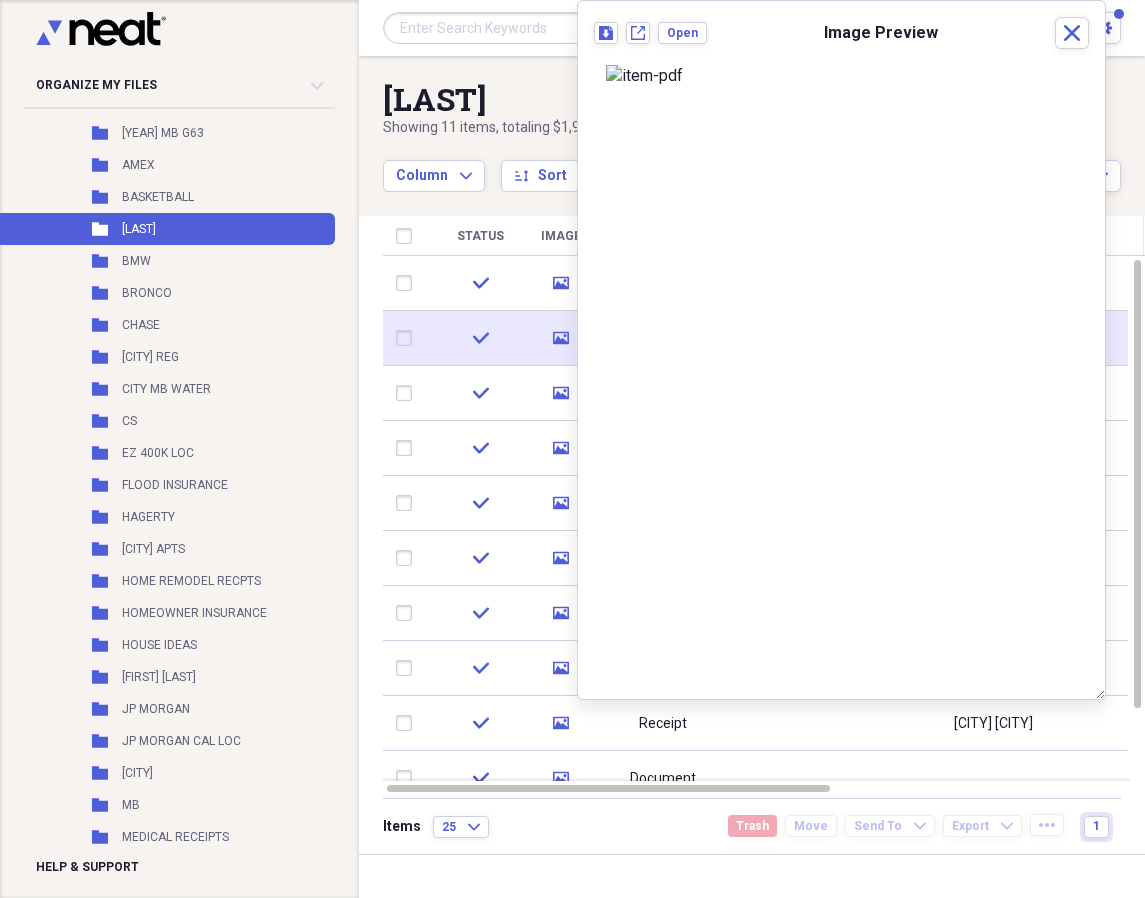 click on "media" 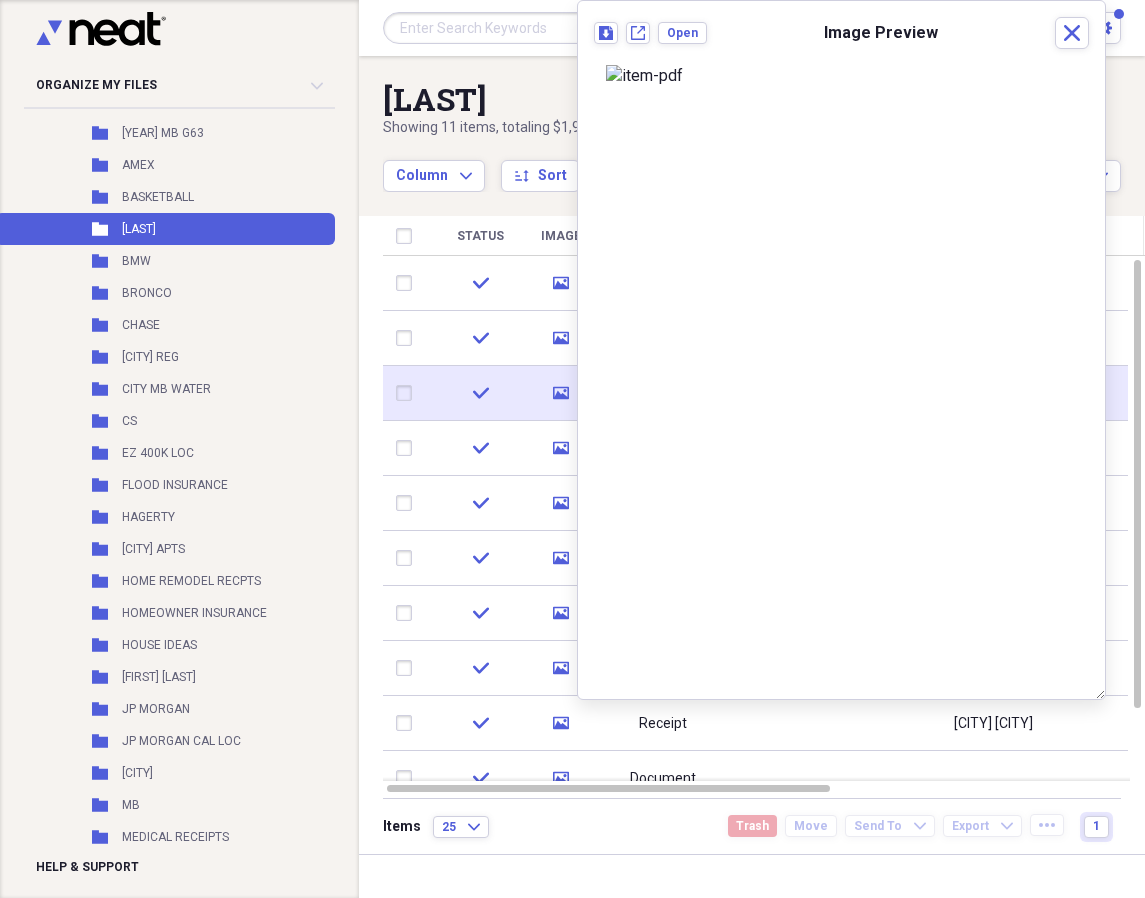 click 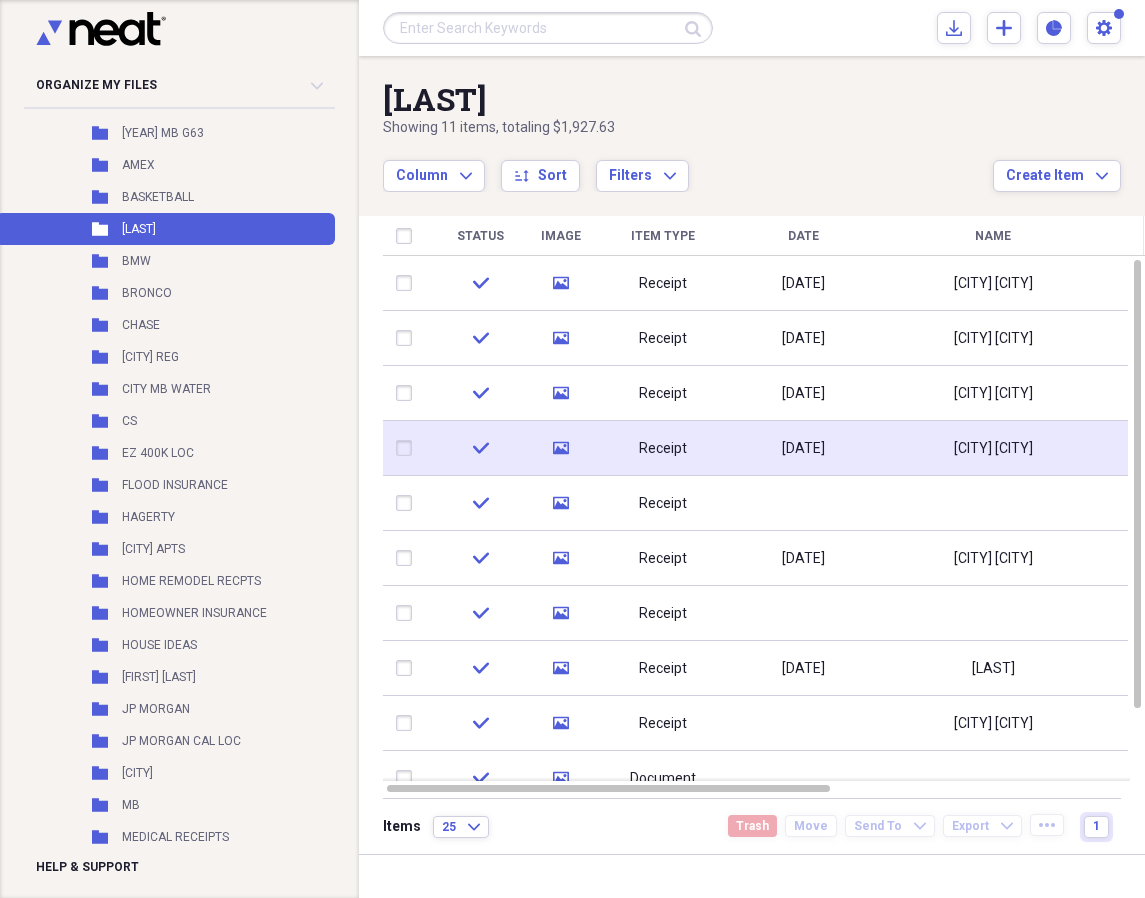 click 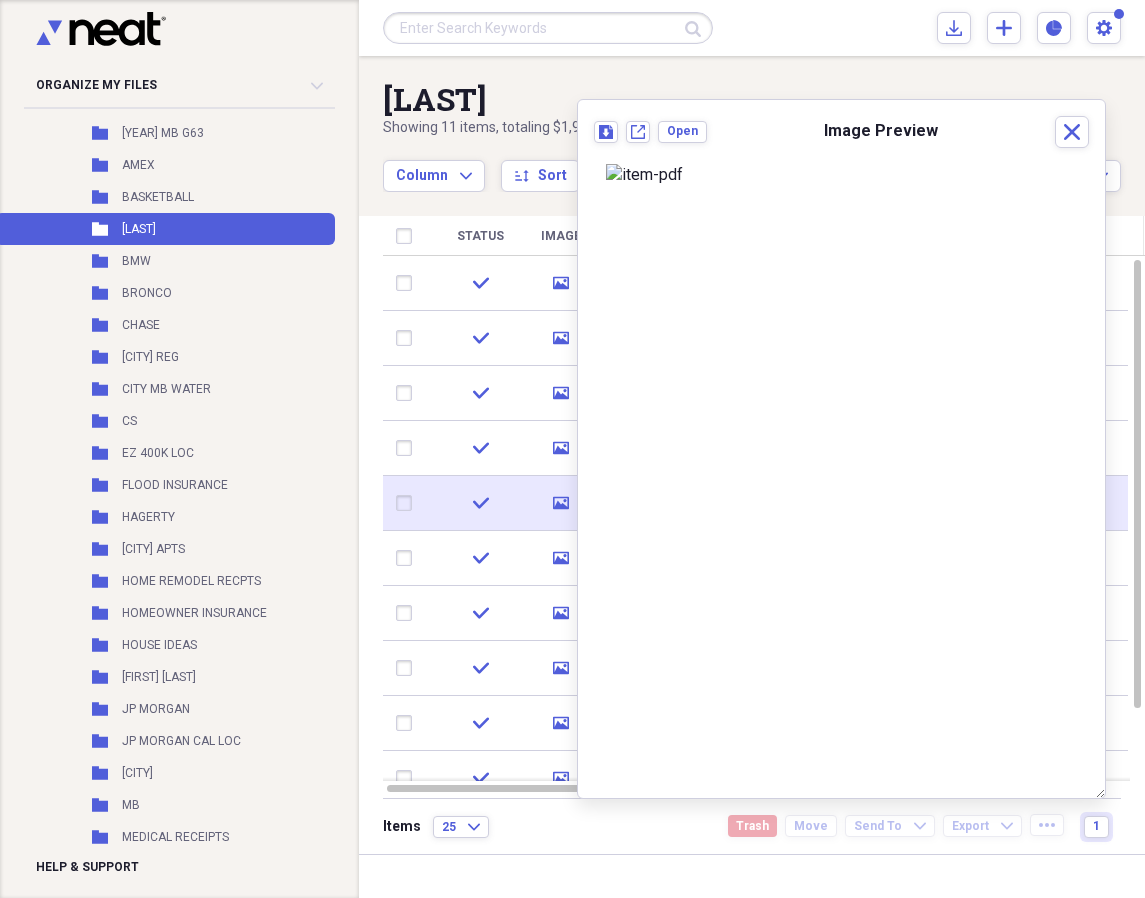 click on "media" 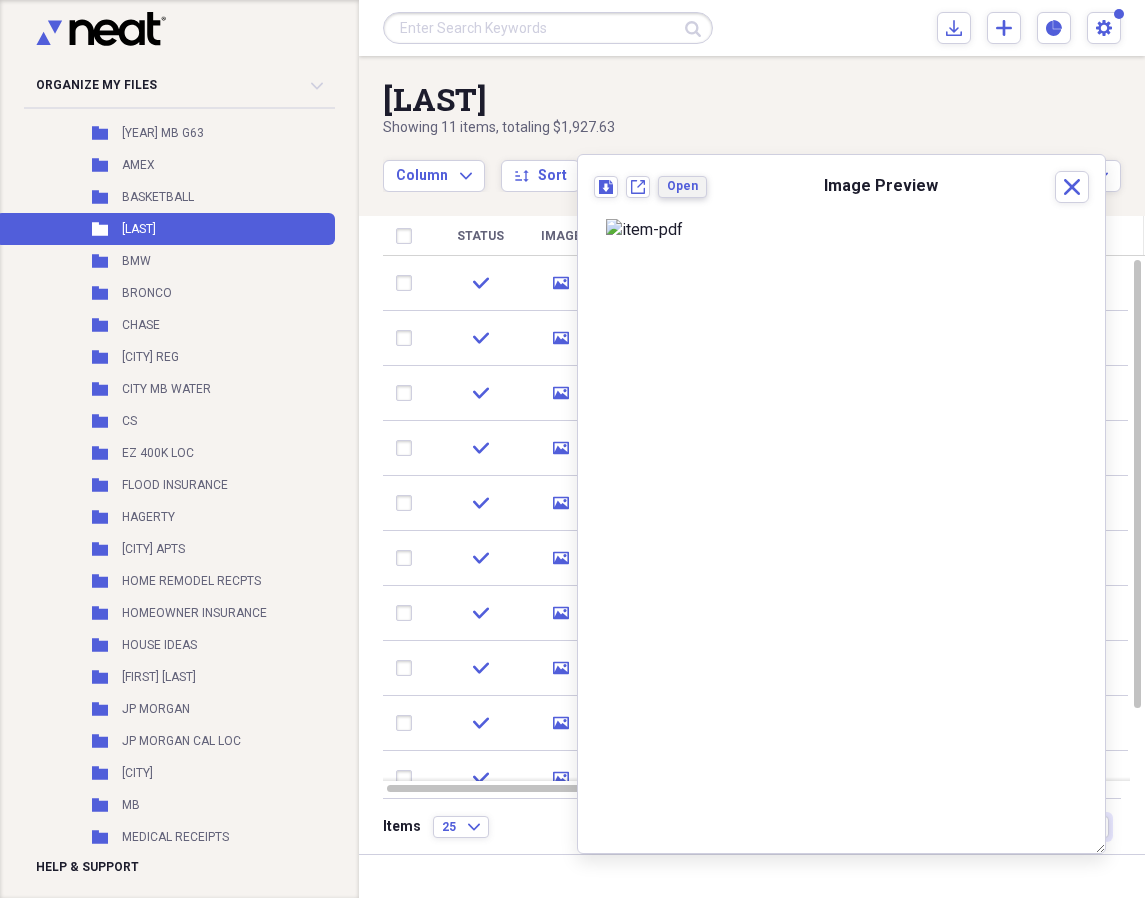 click on "Open" at bounding box center [682, 186] 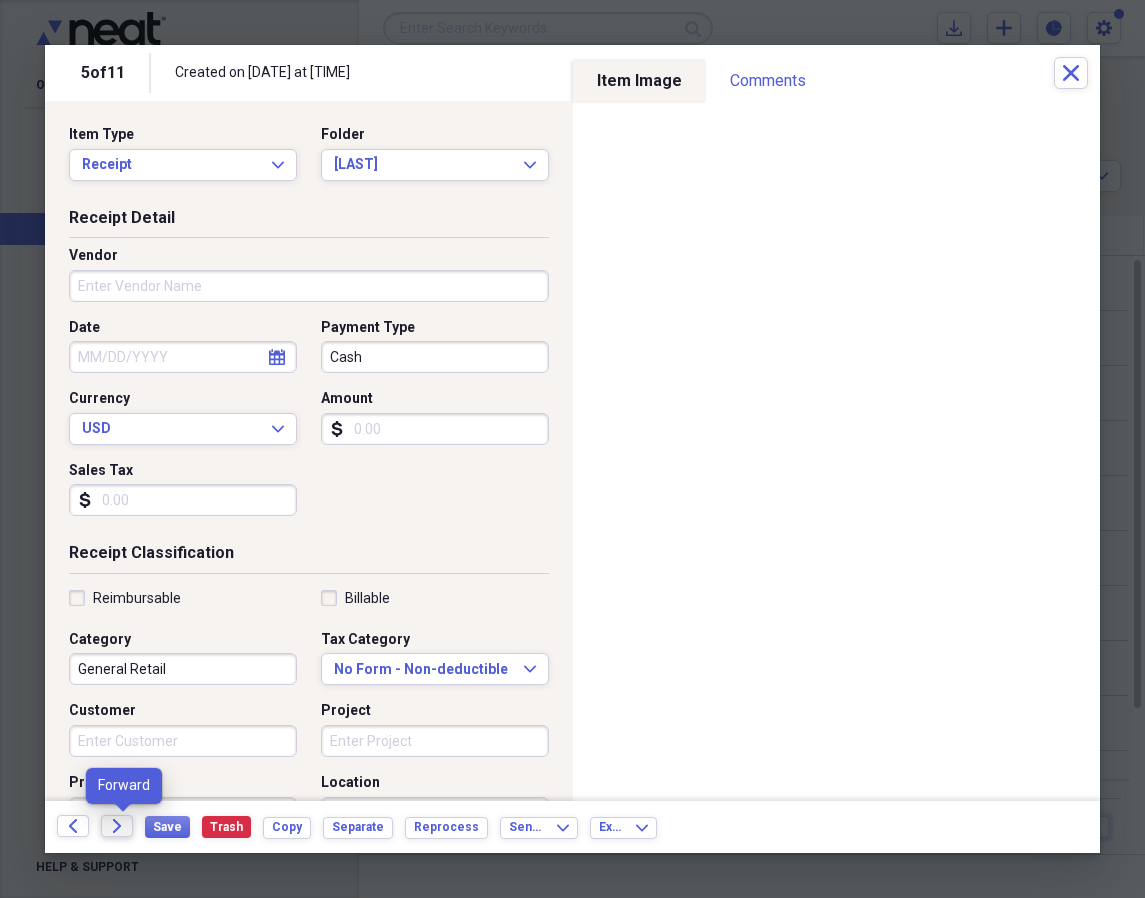 click 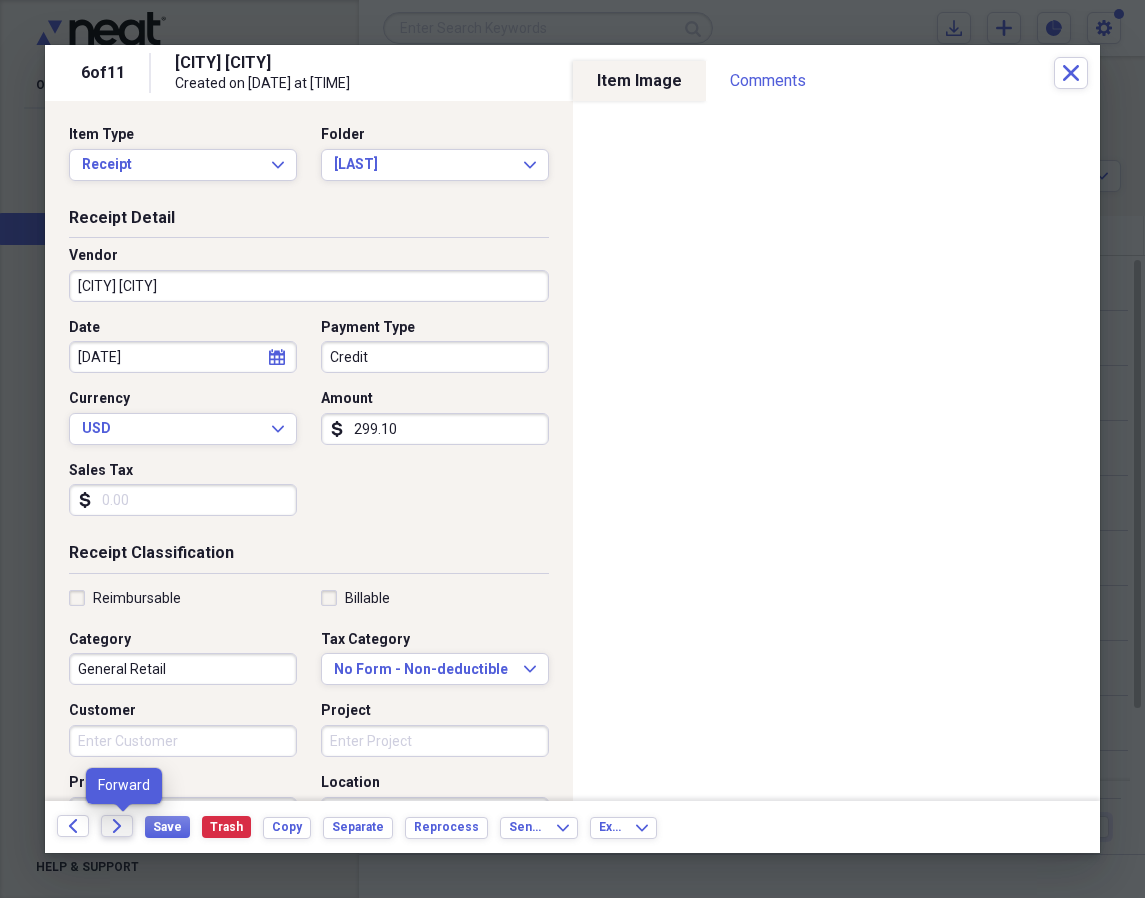 click on "Forward" 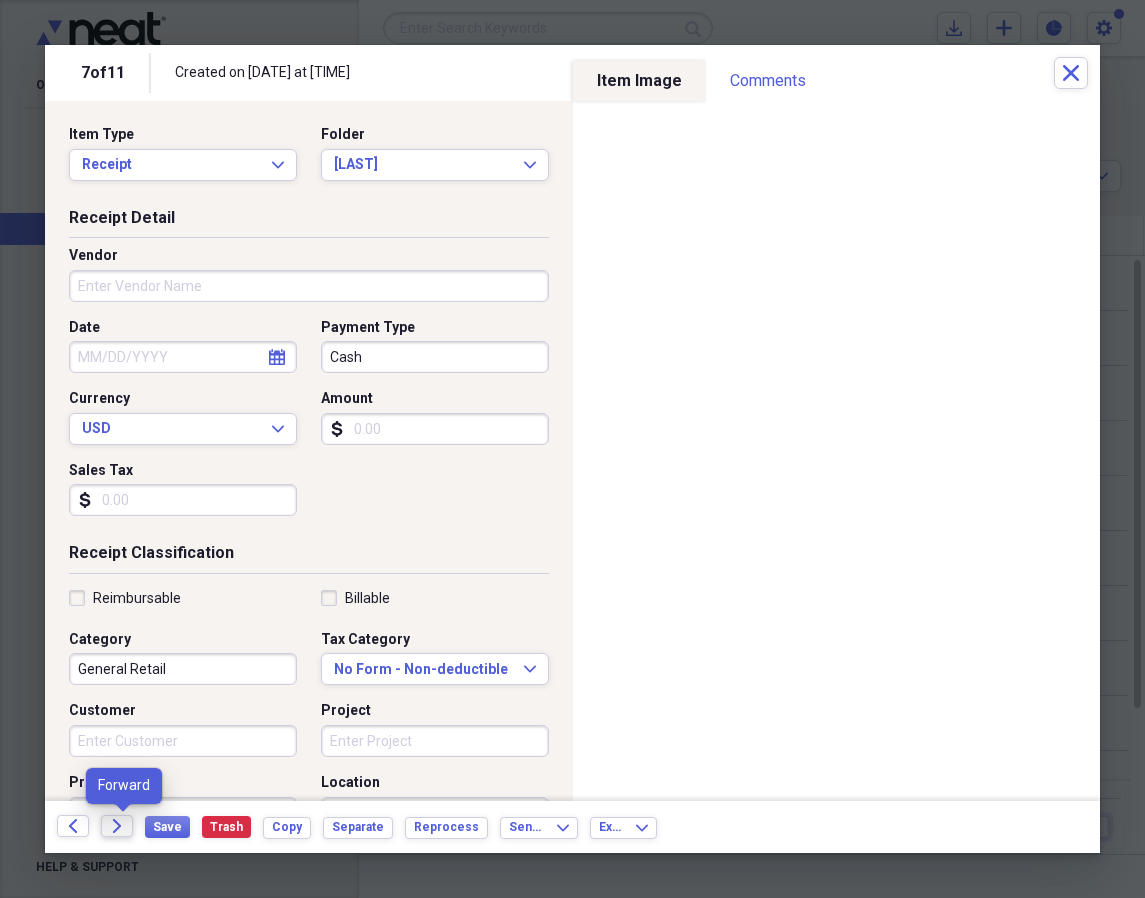 click on "Forward" 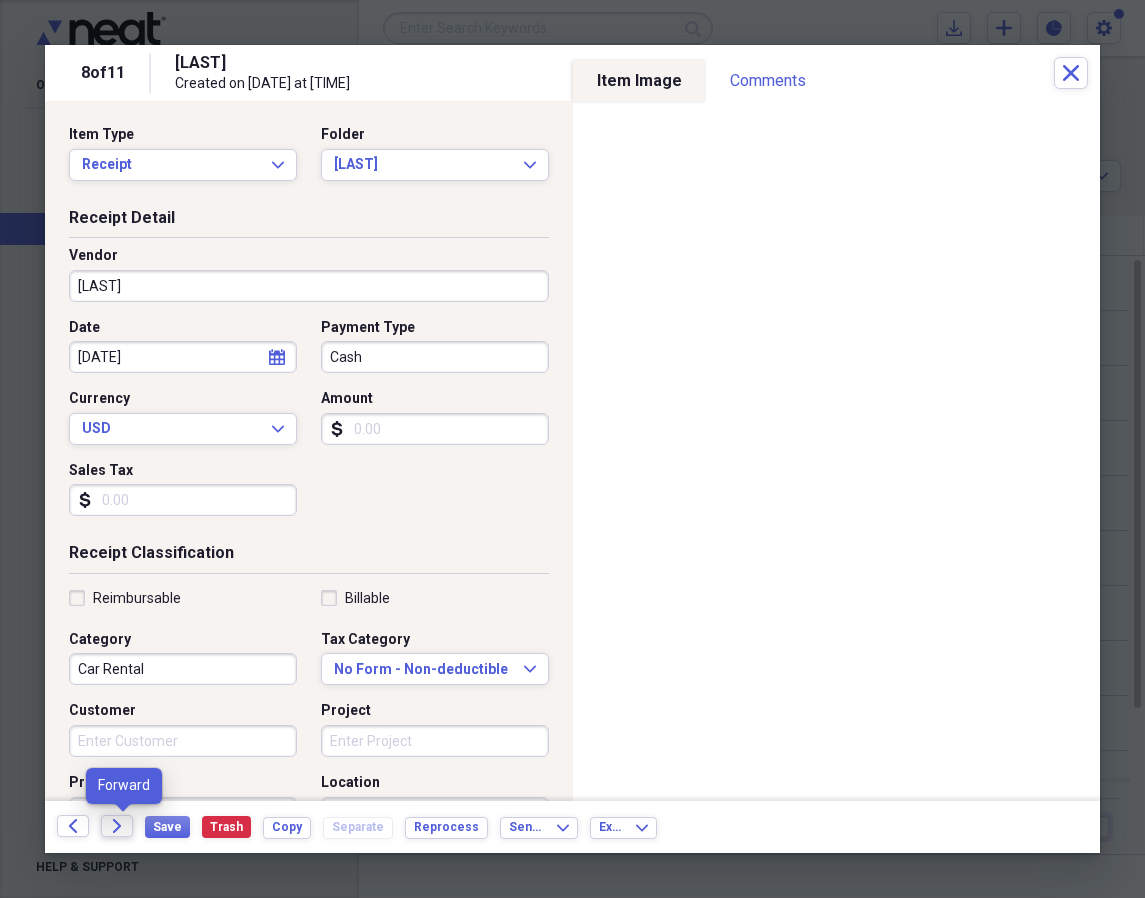 click on "Forward" 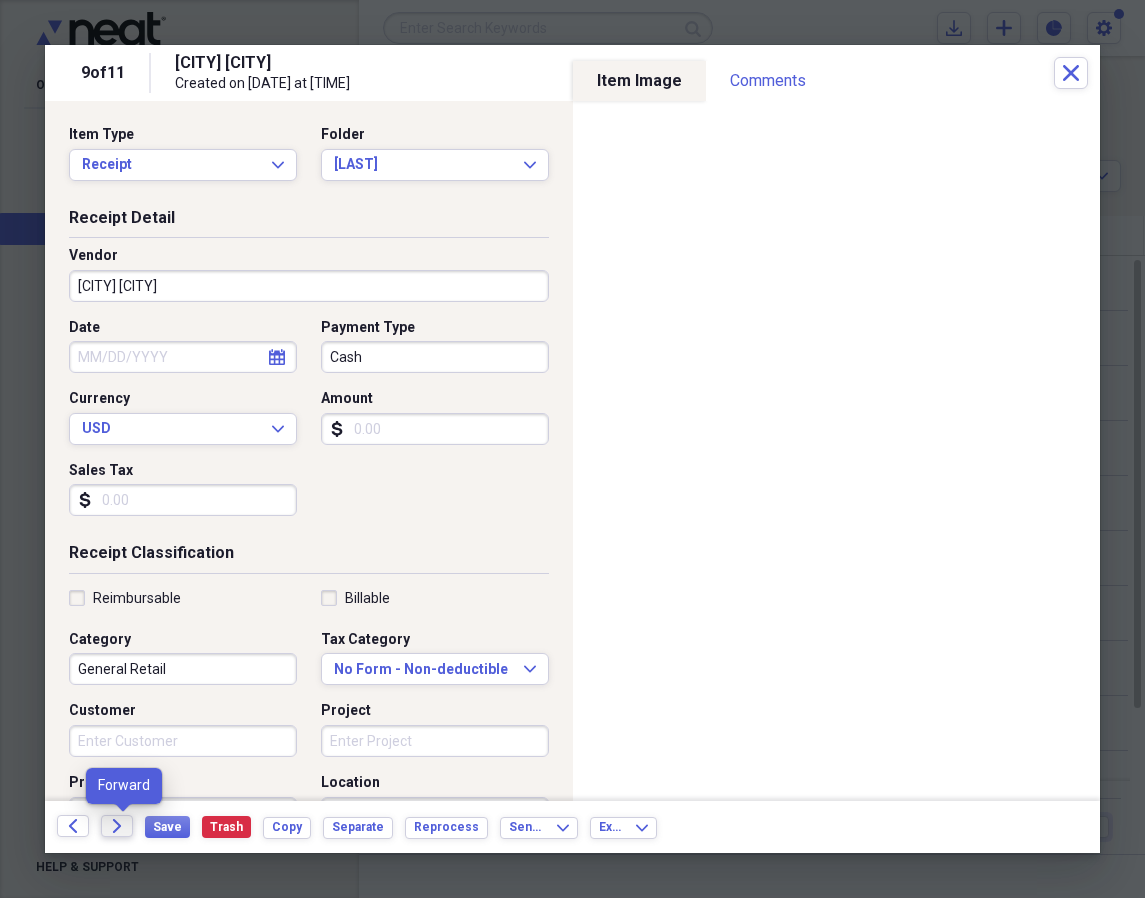 click on "Forward" 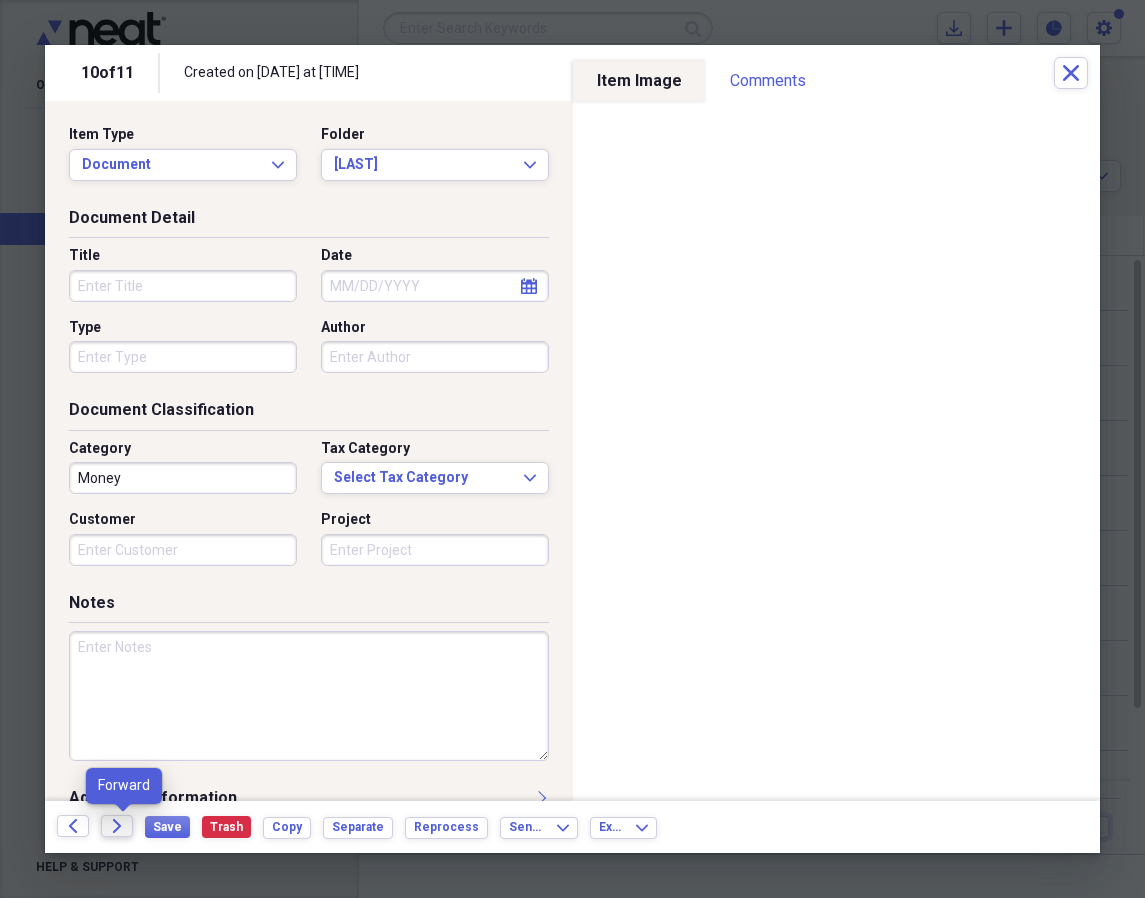 click on "Forward" 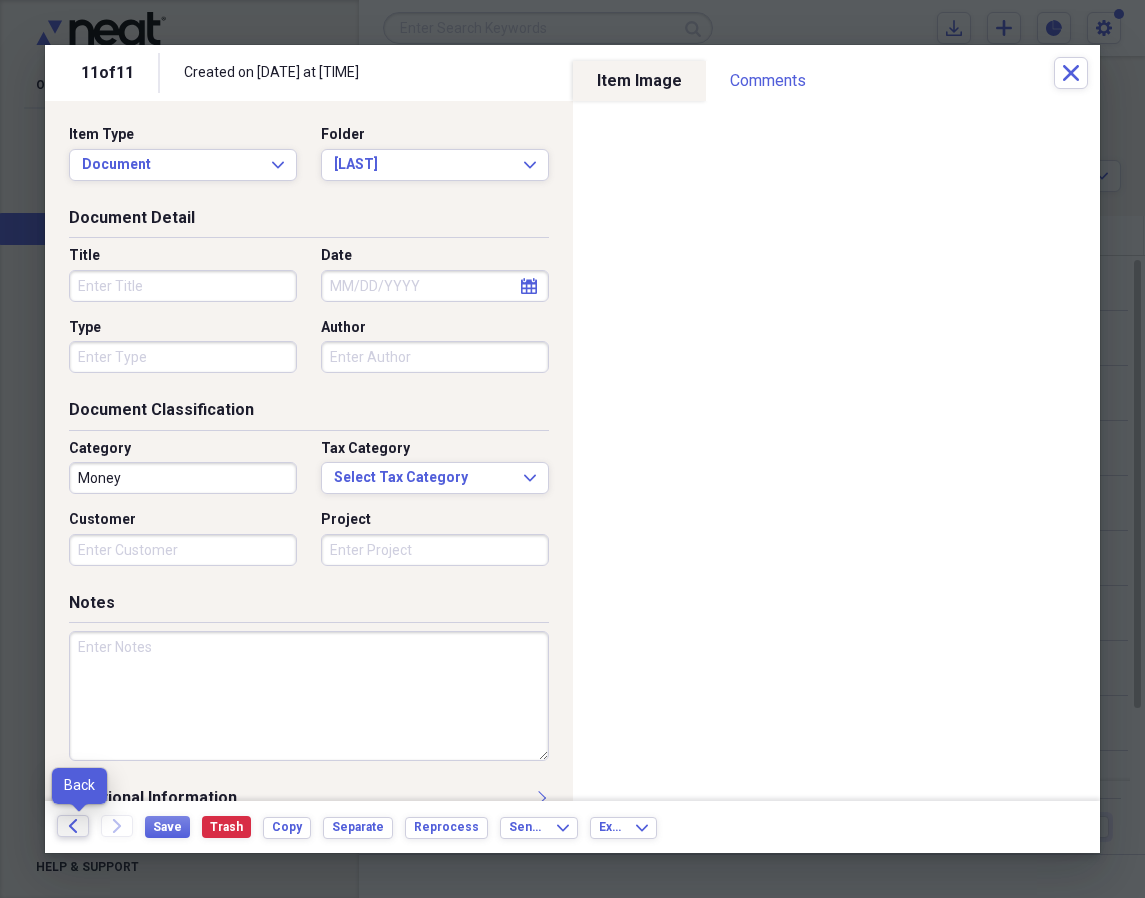 click on "Back" at bounding box center (73, 826) 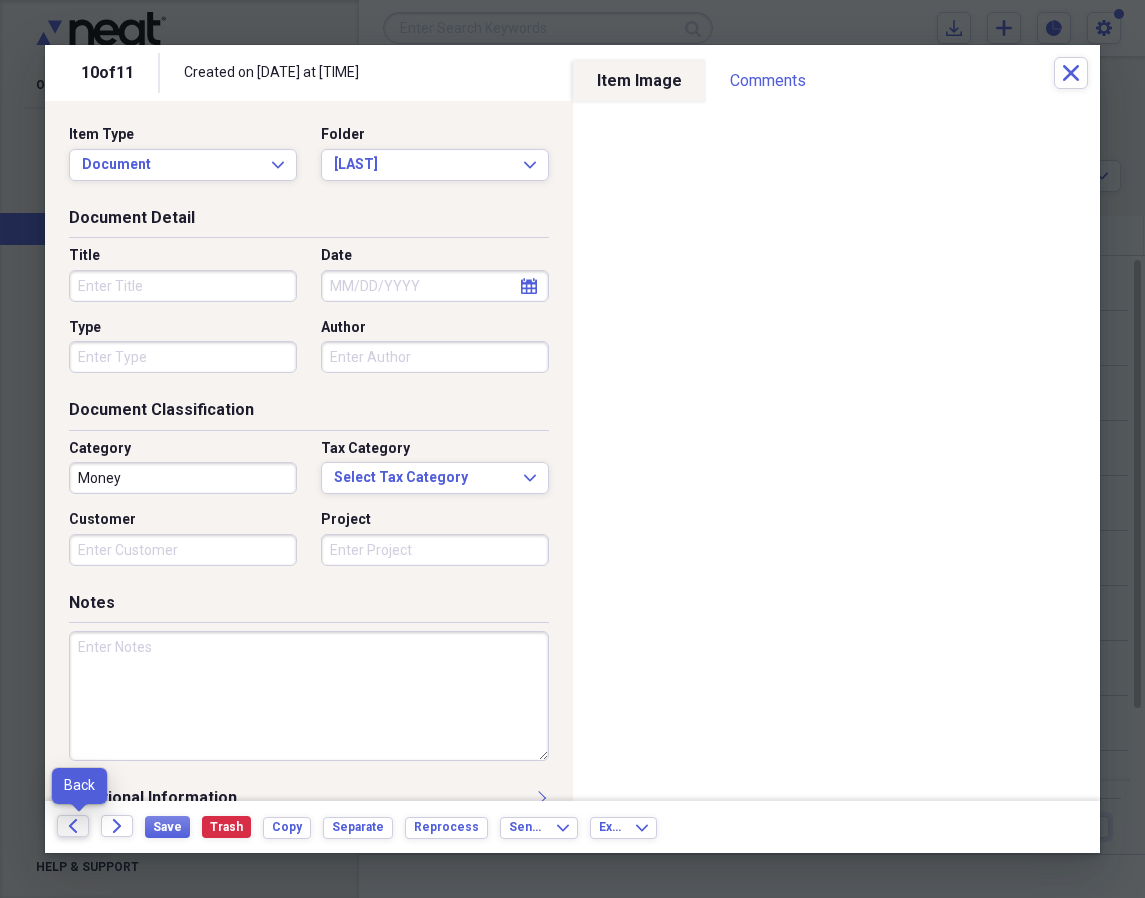 click on "Back" at bounding box center [73, 826] 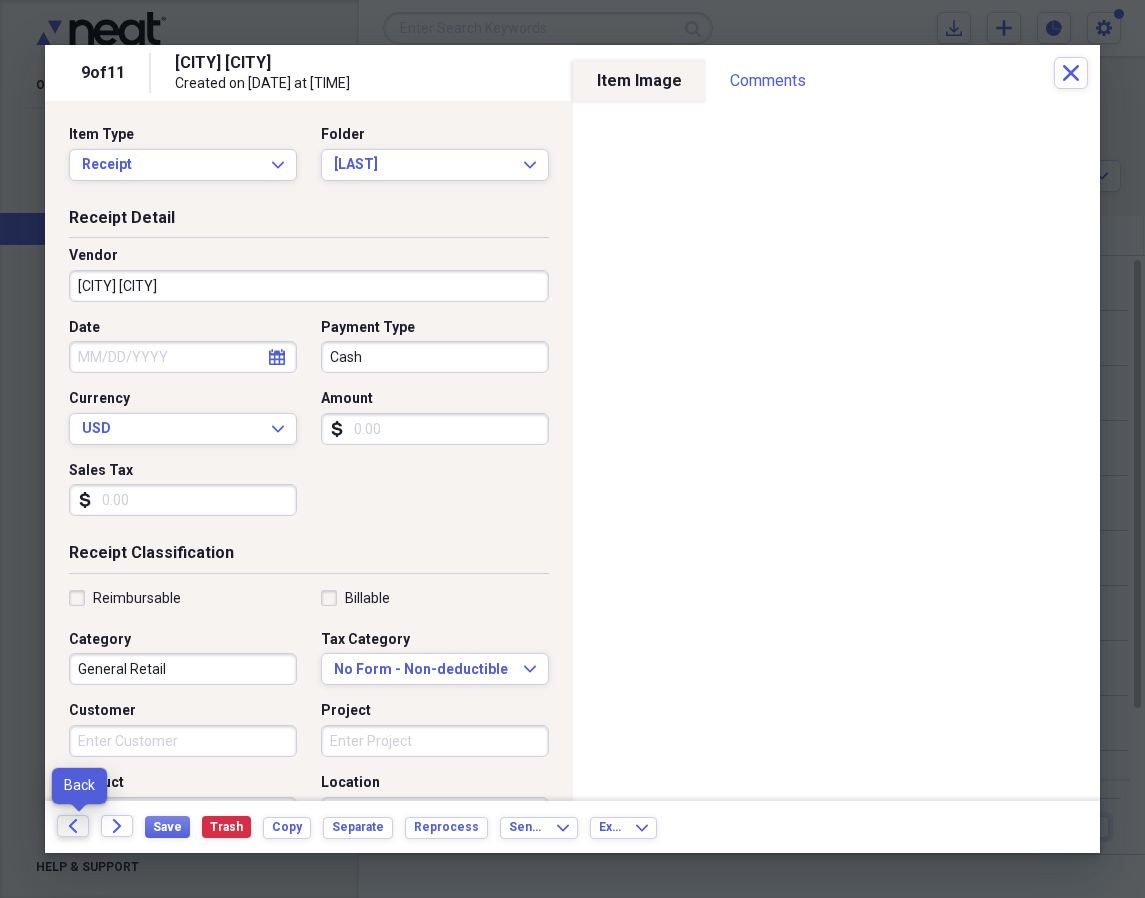 click on "Back" at bounding box center [73, 826] 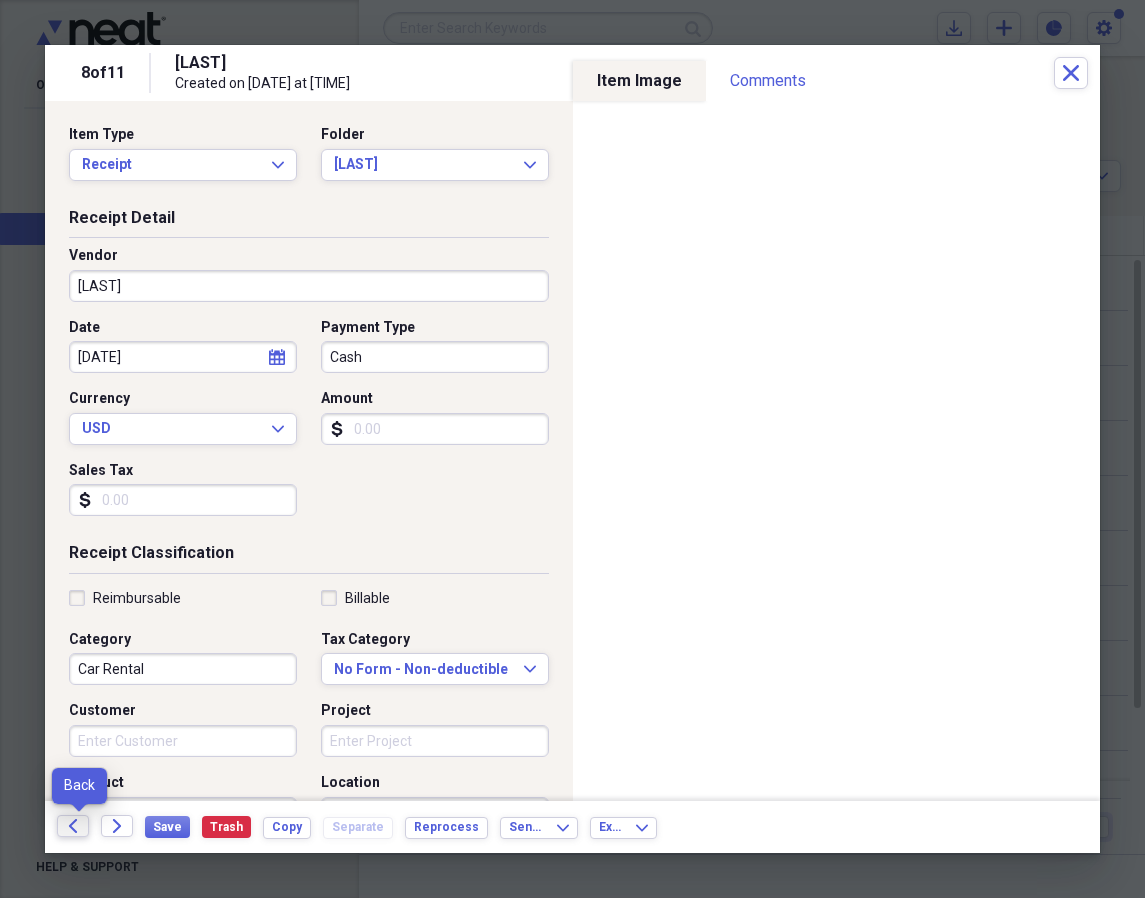 click on "Back" at bounding box center [73, 826] 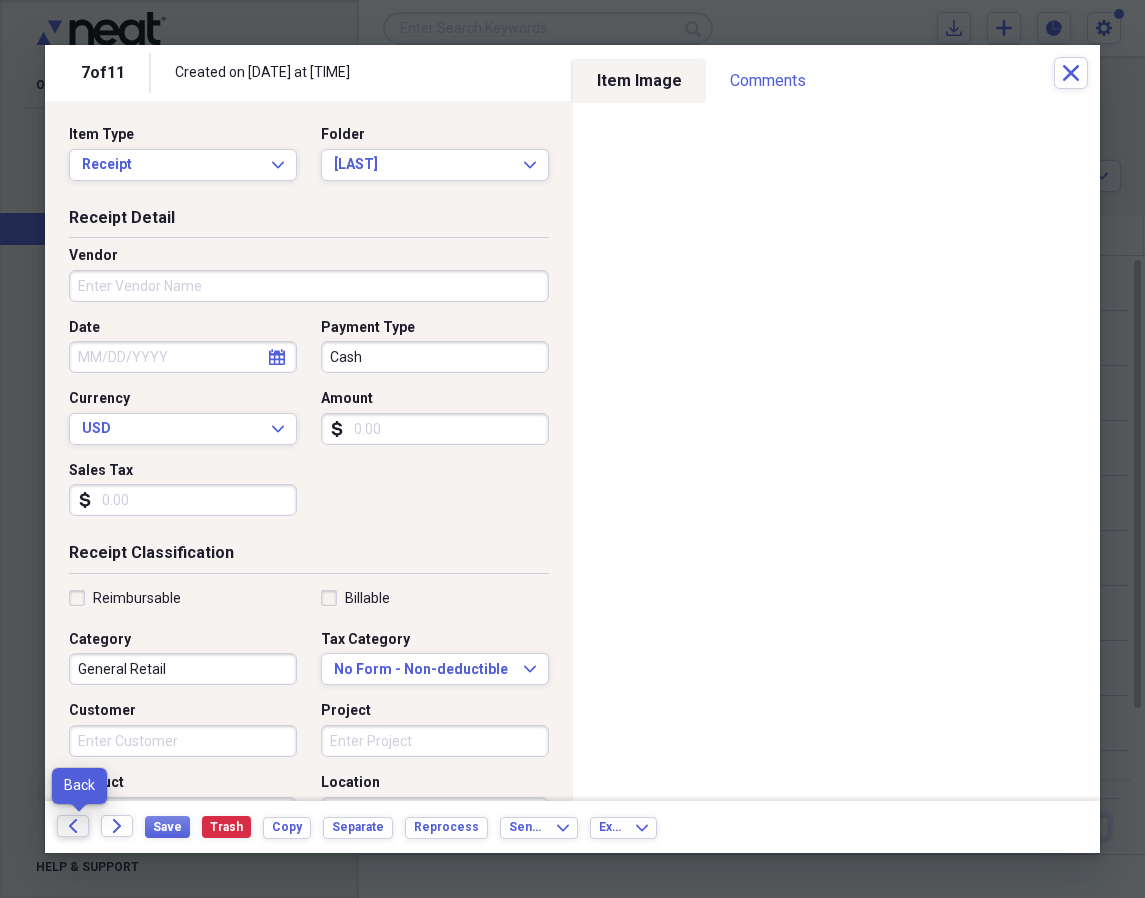 click on "Back" at bounding box center [73, 826] 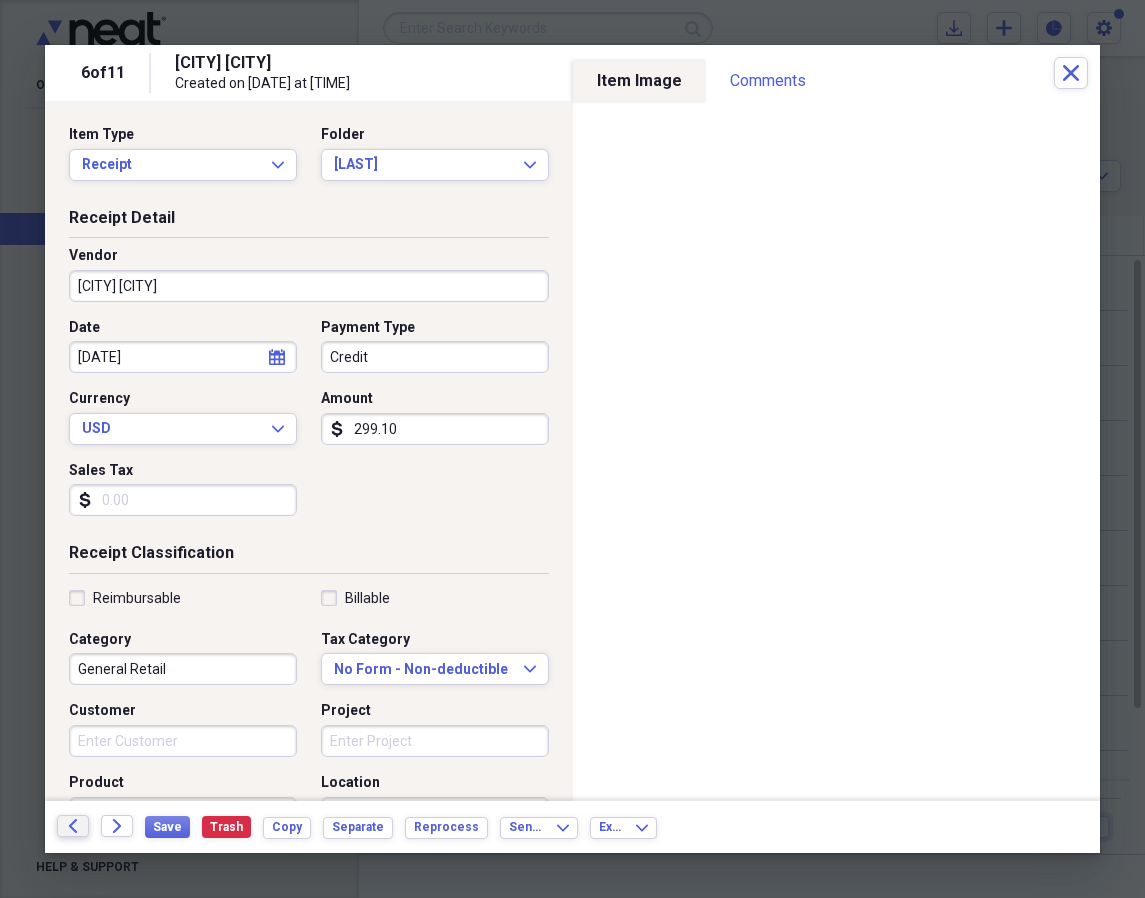 click on "Back" 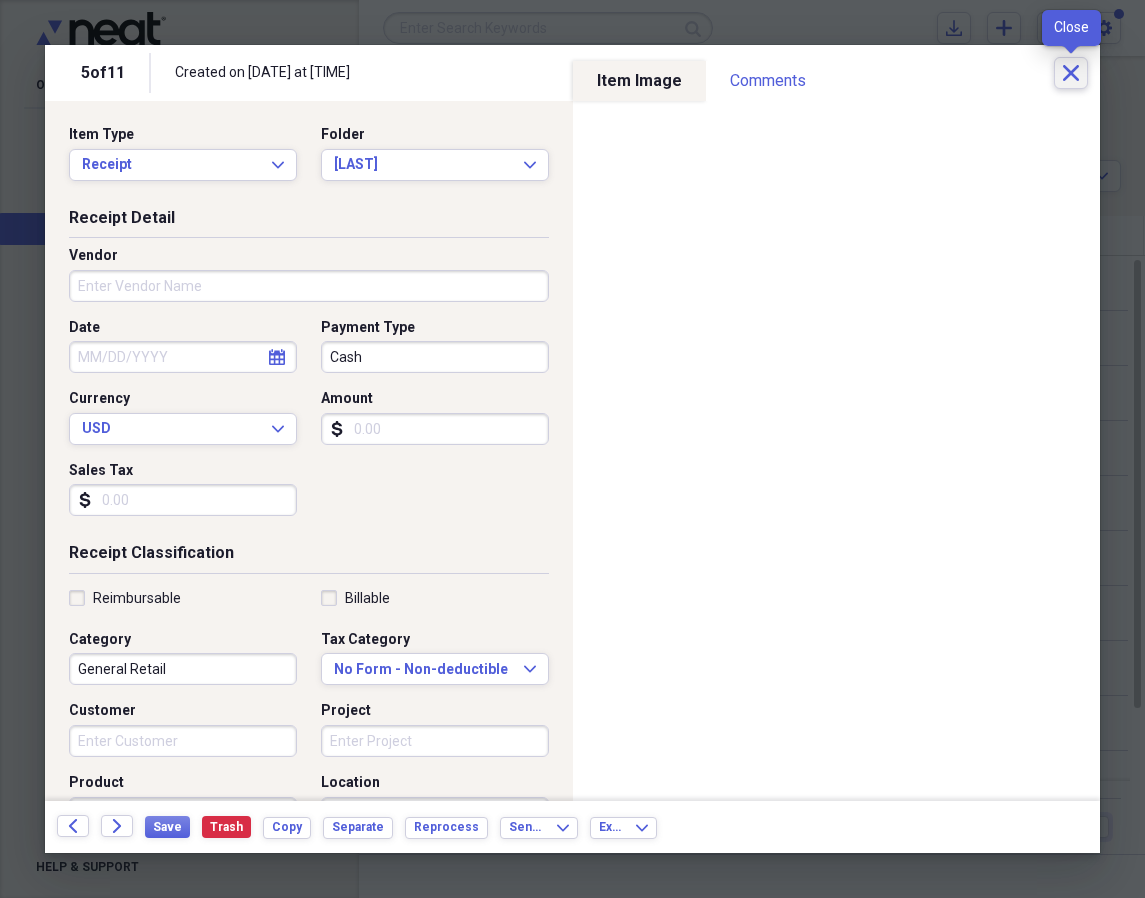 click 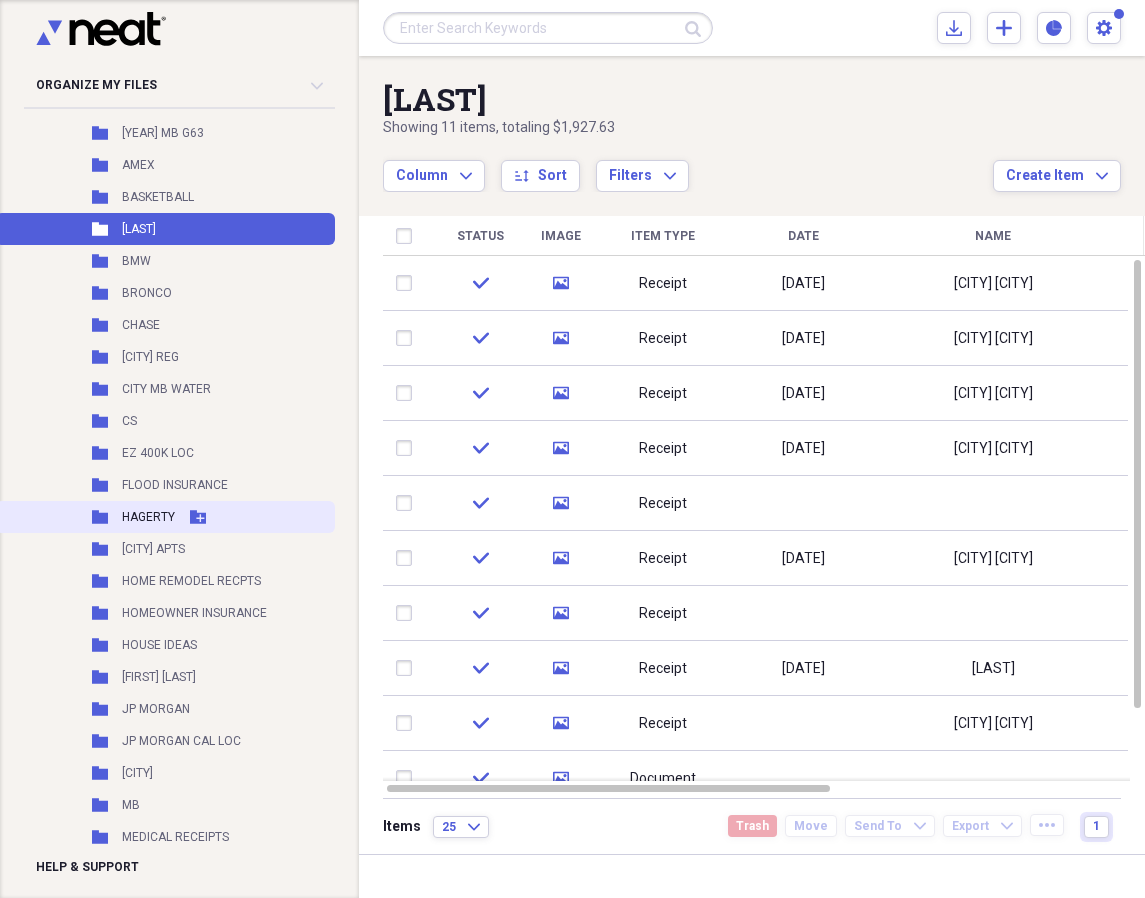 click on "HAGERTY" at bounding box center [148, 517] 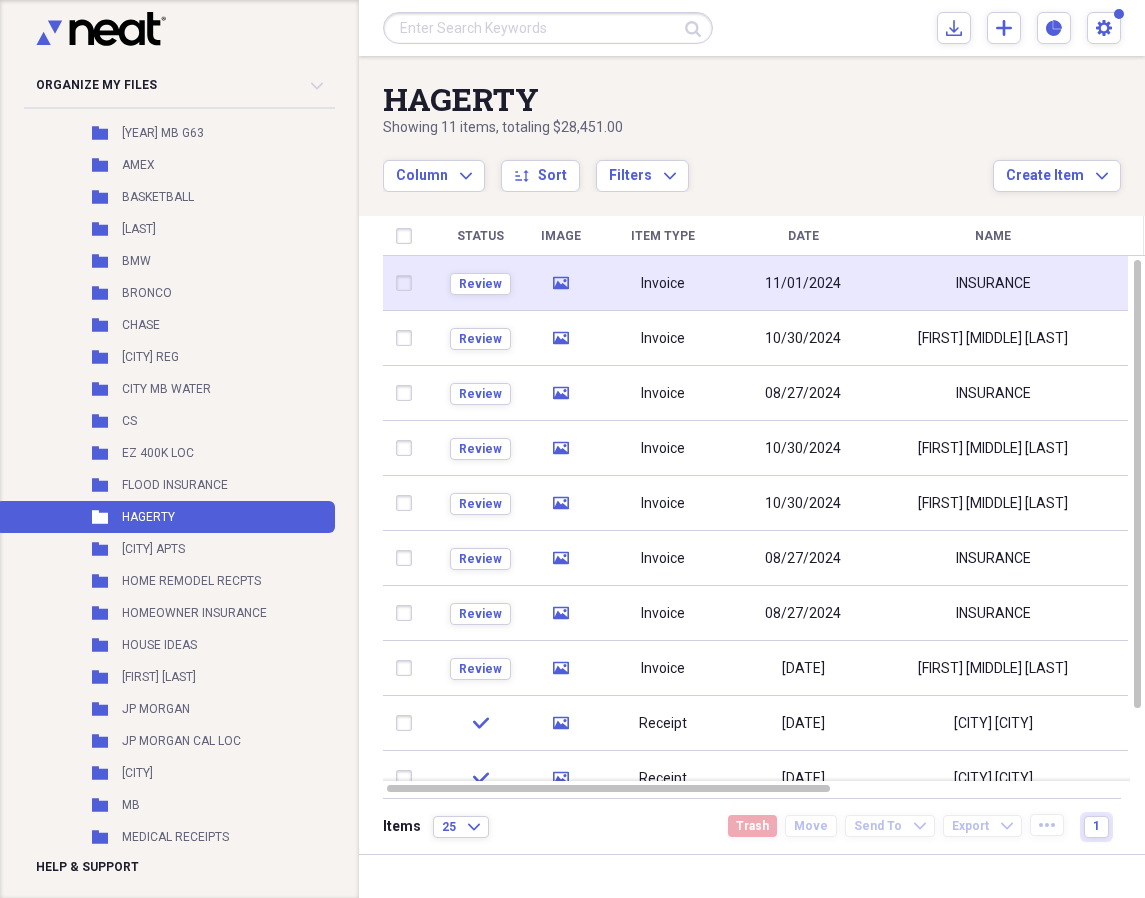 click on "media" 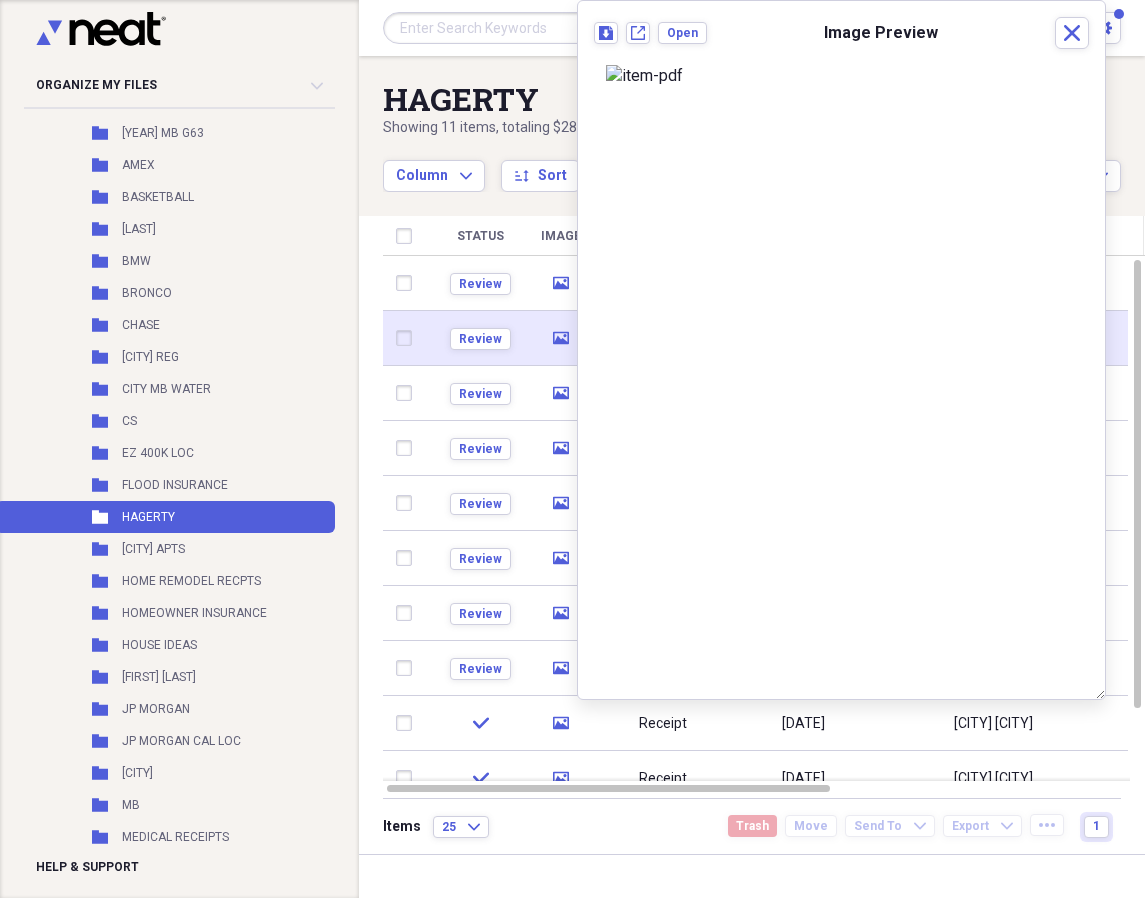 click 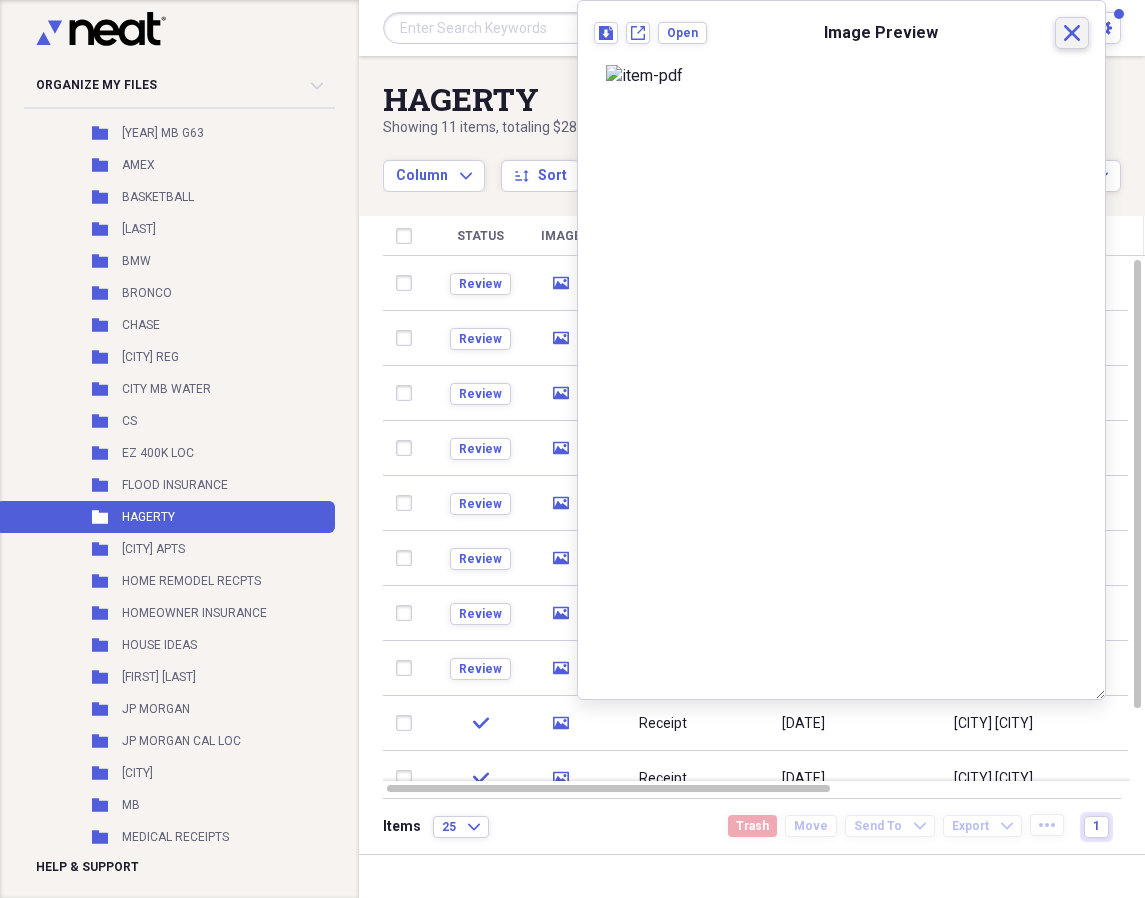 click on "Close" at bounding box center (1072, 33) 